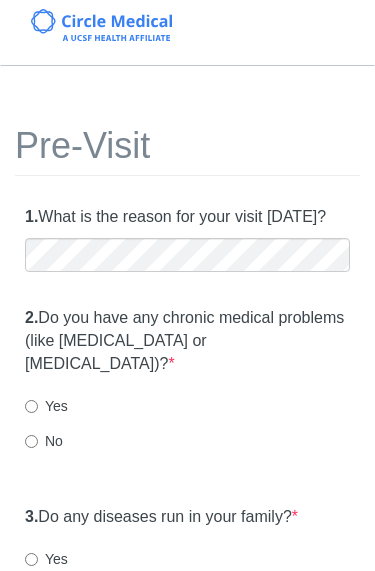 scroll, scrollTop: 23, scrollLeft: 0, axis: vertical 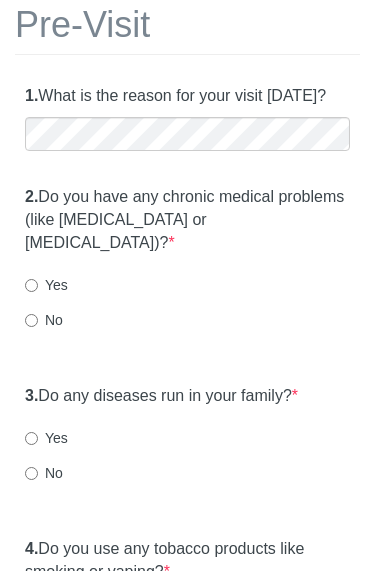 click on "No" at bounding box center [31, 321] 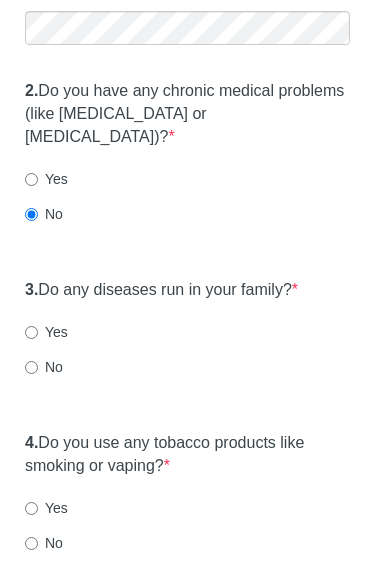 scroll, scrollTop: 234, scrollLeft: 0, axis: vertical 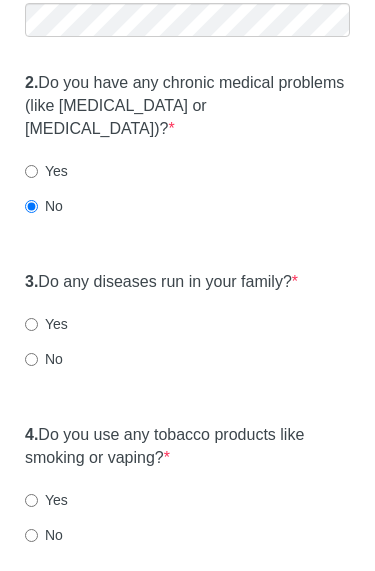 click on "No" at bounding box center [31, 360] 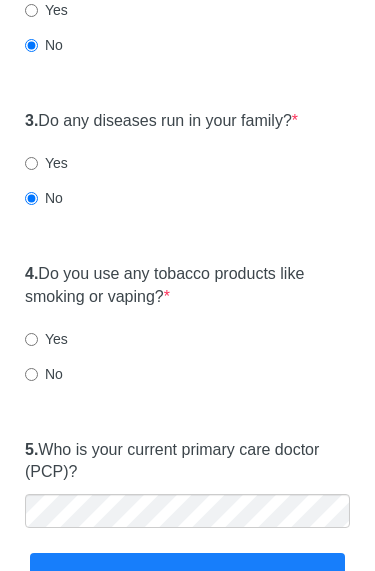 scroll, scrollTop: 395, scrollLeft: 0, axis: vertical 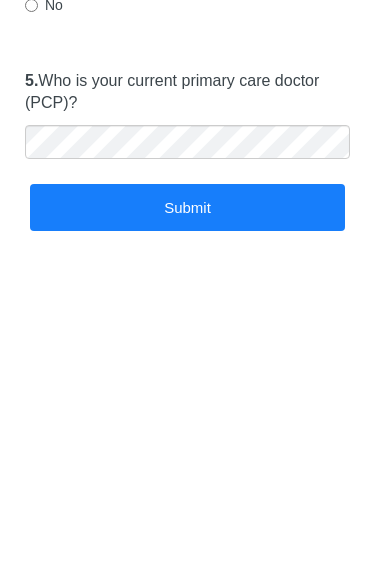 click on "Submit" at bounding box center (187, 436) 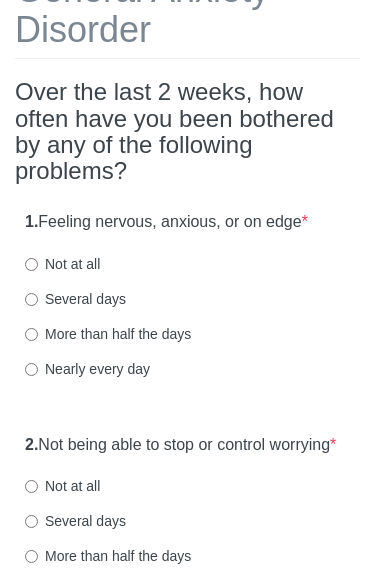 scroll, scrollTop: 169, scrollLeft: 0, axis: vertical 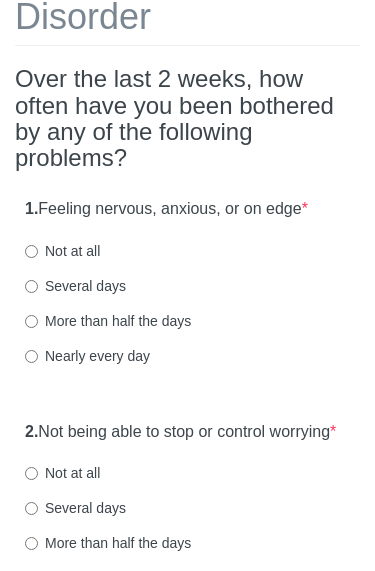click on "Several days" at bounding box center [75, 286] 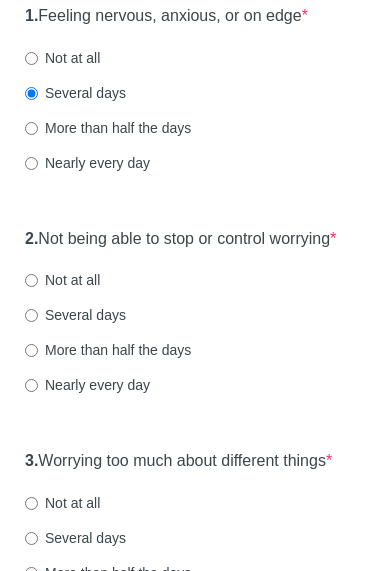 scroll, scrollTop: 375, scrollLeft: 0, axis: vertical 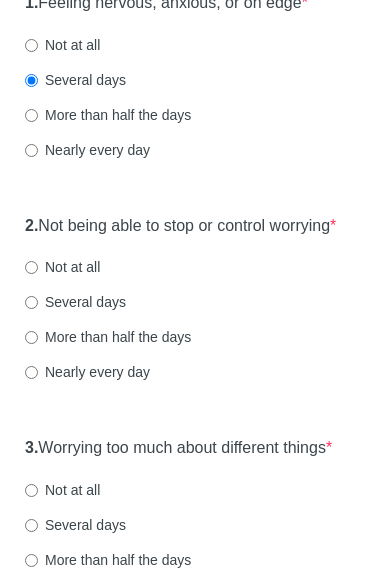 click on "Not at all" at bounding box center (62, 267) 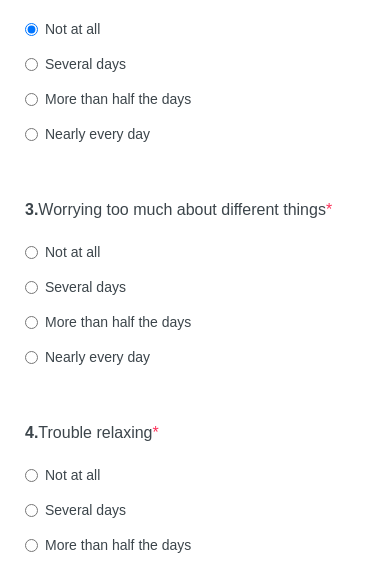 scroll, scrollTop: 616, scrollLeft: 0, axis: vertical 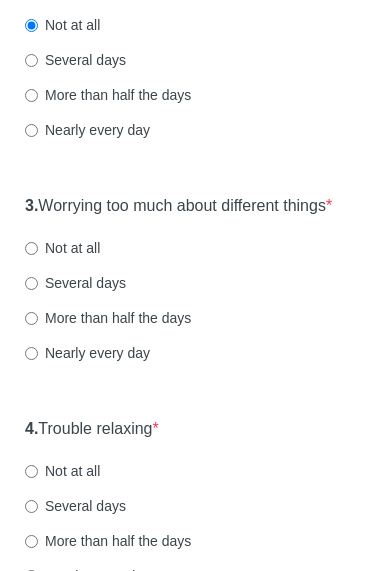 click on "Several days" at bounding box center (75, 284) 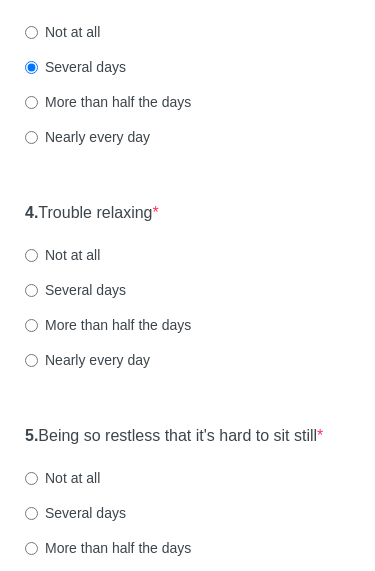 scroll, scrollTop: 834, scrollLeft: 0, axis: vertical 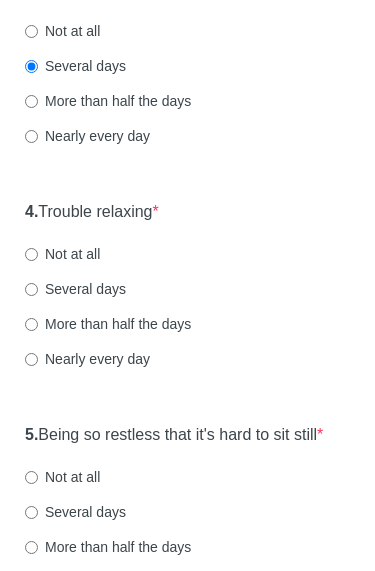 click on "Not at all" at bounding box center [62, 254] 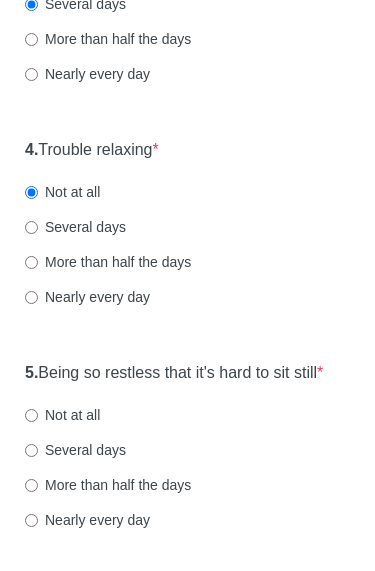 scroll, scrollTop: 1009, scrollLeft: 0, axis: vertical 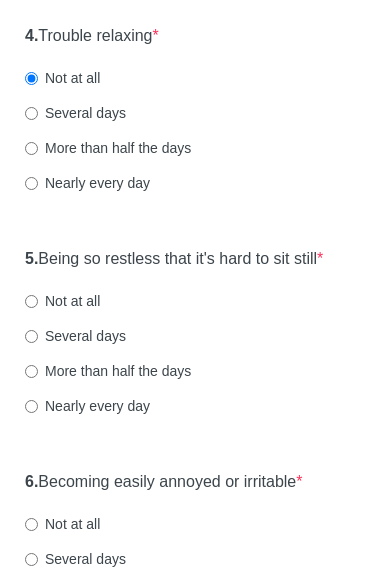 click on "Several days" at bounding box center [75, 114] 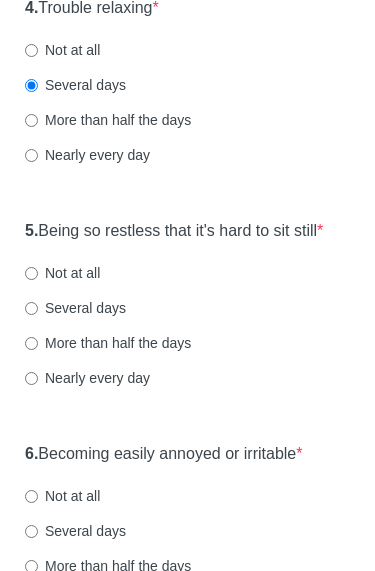 scroll, scrollTop: 1089, scrollLeft: 0, axis: vertical 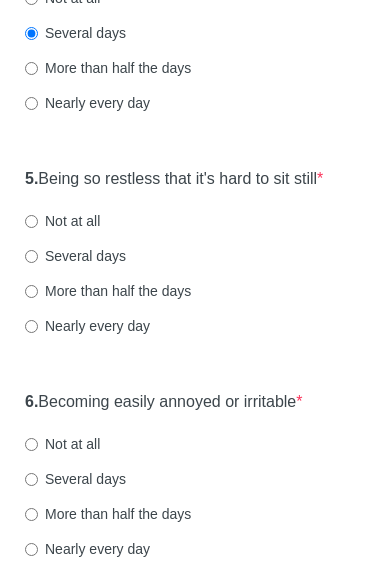 click on "Several days" at bounding box center [75, 257] 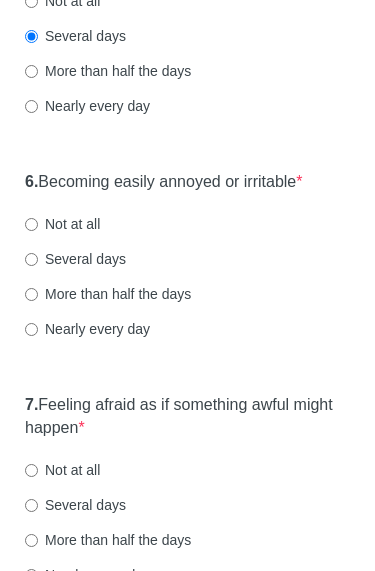 scroll, scrollTop: 1310, scrollLeft: 0, axis: vertical 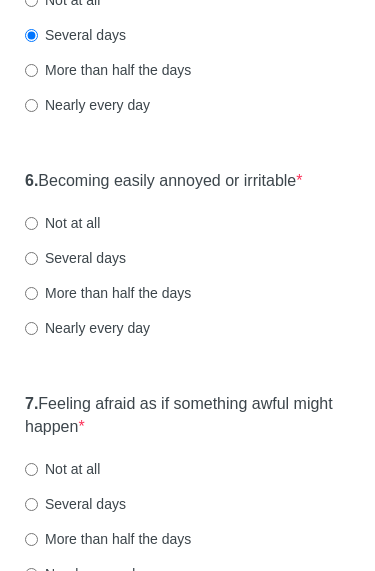 click on "Several days" at bounding box center [75, 259] 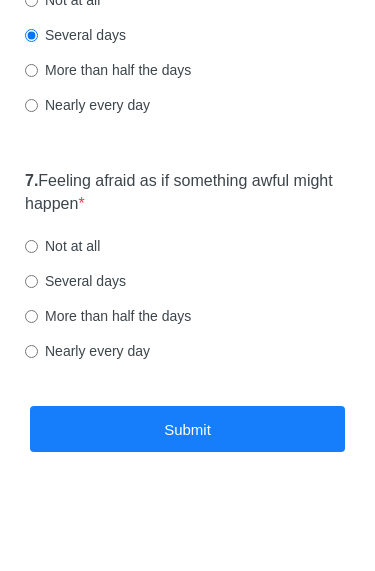 scroll, scrollTop: 1535, scrollLeft: 0, axis: vertical 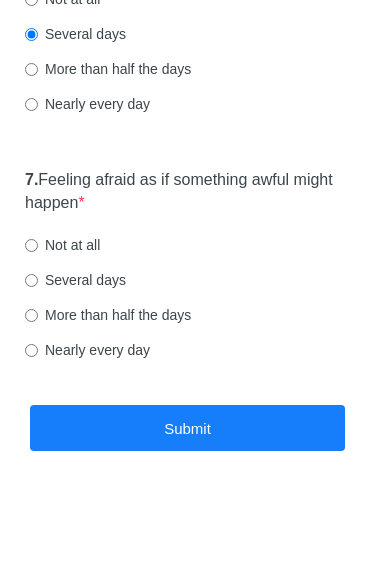 click on "Several days" at bounding box center (75, 280) 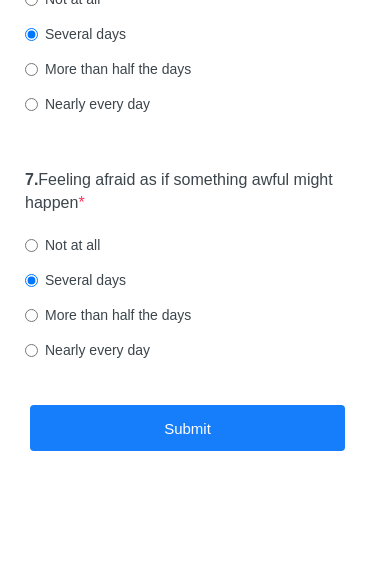 click on "Not at all" at bounding box center (62, 245) 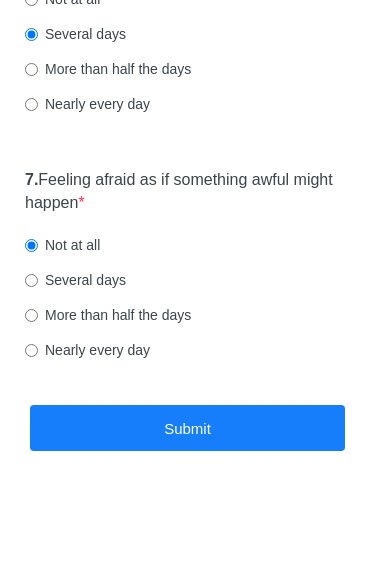 click on "Submit" at bounding box center [187, 428] 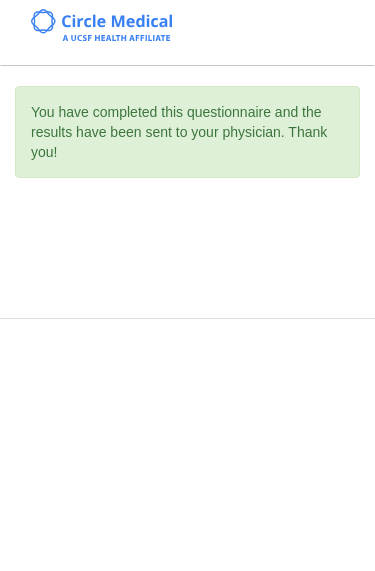 scroll, scrollTop: 0, scrollLeft: 0, axis: both 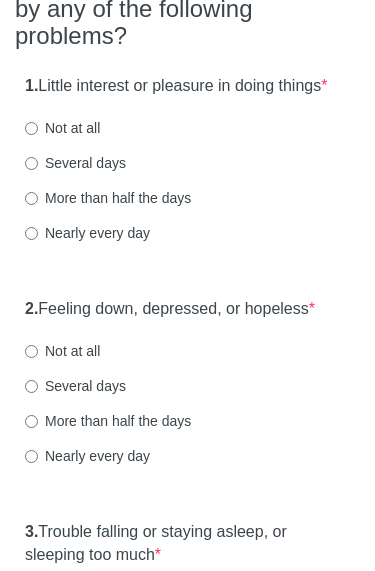 click on "Not at all" at bounding box center (62, 129) 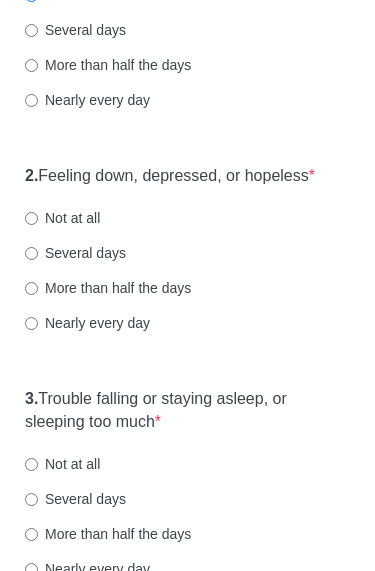 scroll, scrollTop: 384, scrollLeft: 0, axis: vertical 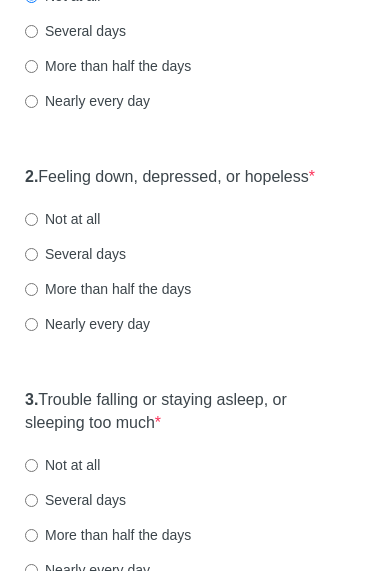 click on "Not at all" at bounding box center [62, 219] 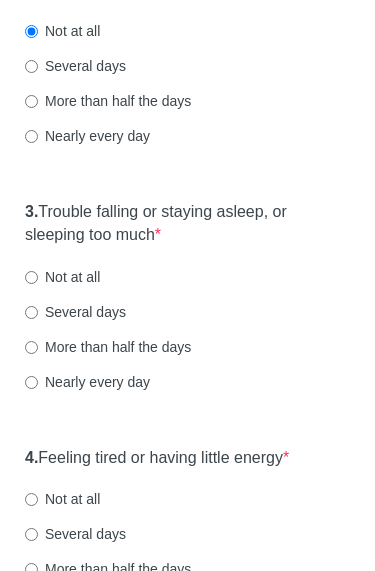 scroll, scrollTop: 579, scrollLeft: 0, axis: vertical 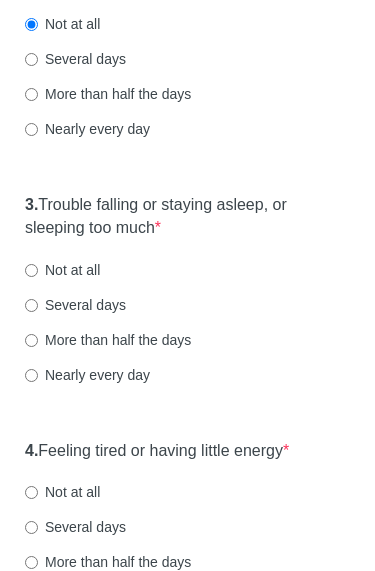 click on "Not at all" at bounding box center [62, 270] 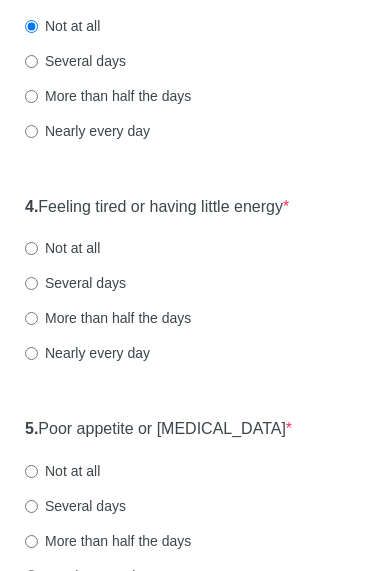 scroll, scrollTop: 842, scrollLeft: 0, axis: vertical 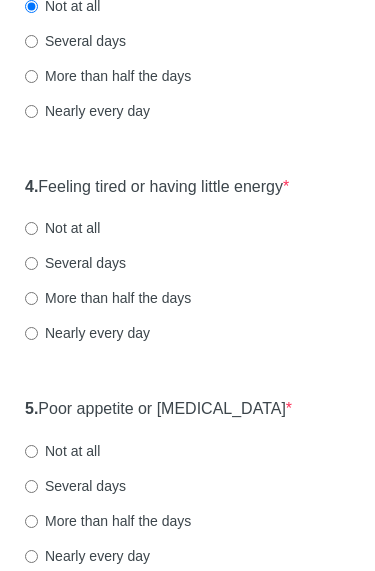 click on "Not at all" at bounding box center [62, 229] 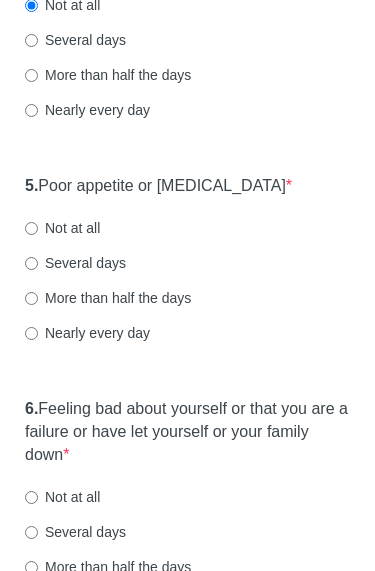 scroll, scrollTop: 1069, scrollLeft: 0, axis: vertical 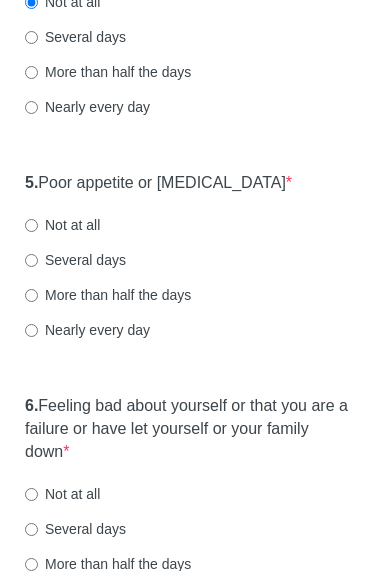 click on "Not at all" at bounding box center (62, 225) 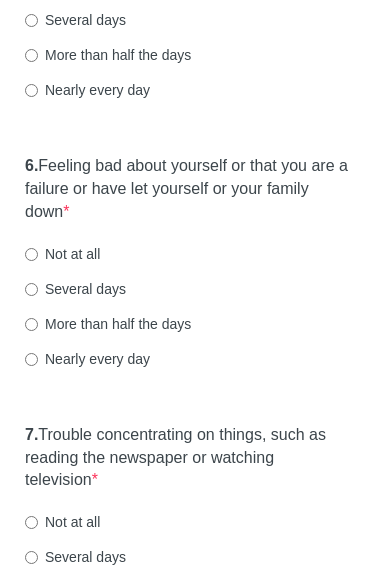 scroll, scrollTop: 1311, scrollLeft: 0, axis: vertical 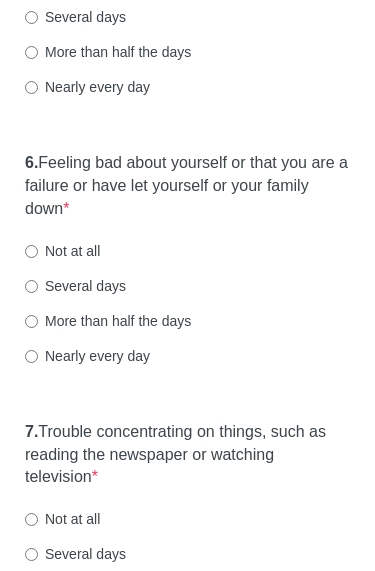 click on "Several days" at bounding box center [75, 287] 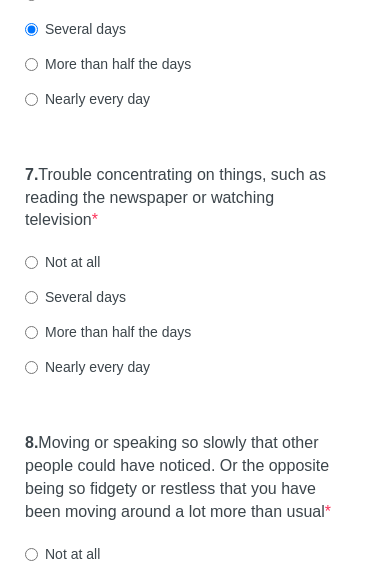 scroll, scrollTop: 1577, scrollLeft: 0, axis: vertical 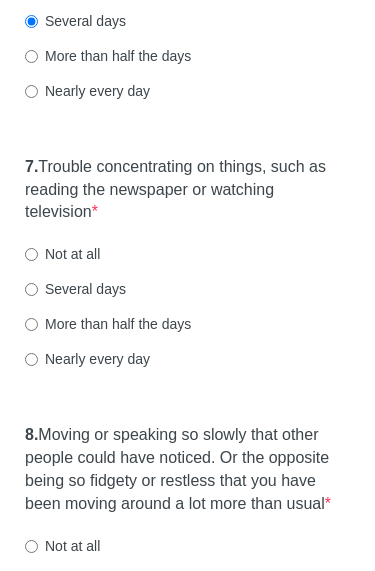 click on "More than half the days" at bounding box center [108, 324] 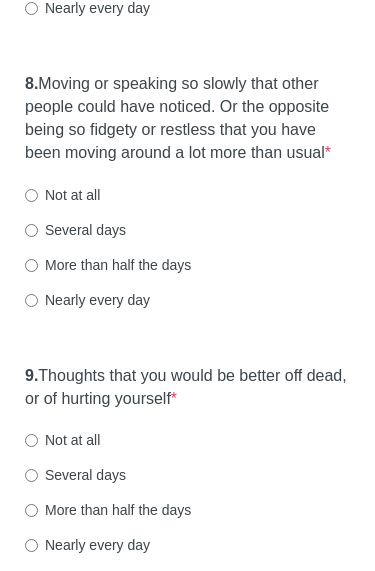 scroll, scrollTop: 1929, scrollLeft: 0, axis: vertical 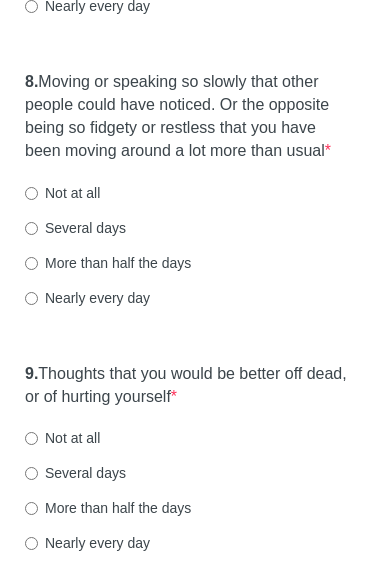 click on "Not at all" at bounding box center [62, 194] 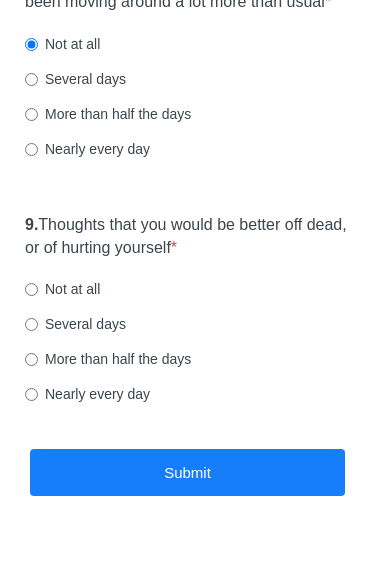 scroll, scrollTop: 2084, scrollLeft: 0, axis: vertical 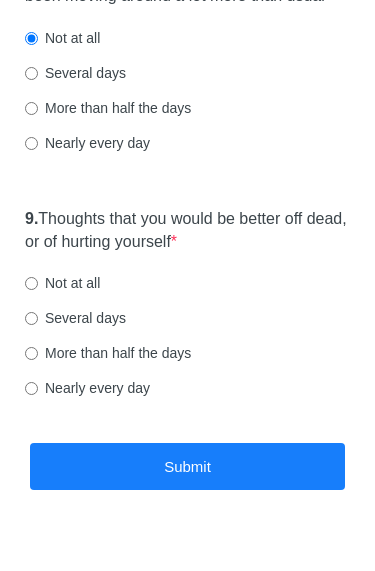 click on "Not at all" at bounding box center (62, 284) 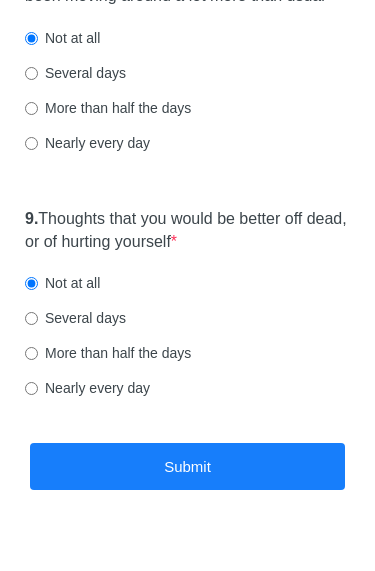 scroll, scrollTop: 2085, scrollLeft: 0, axis: vertical 